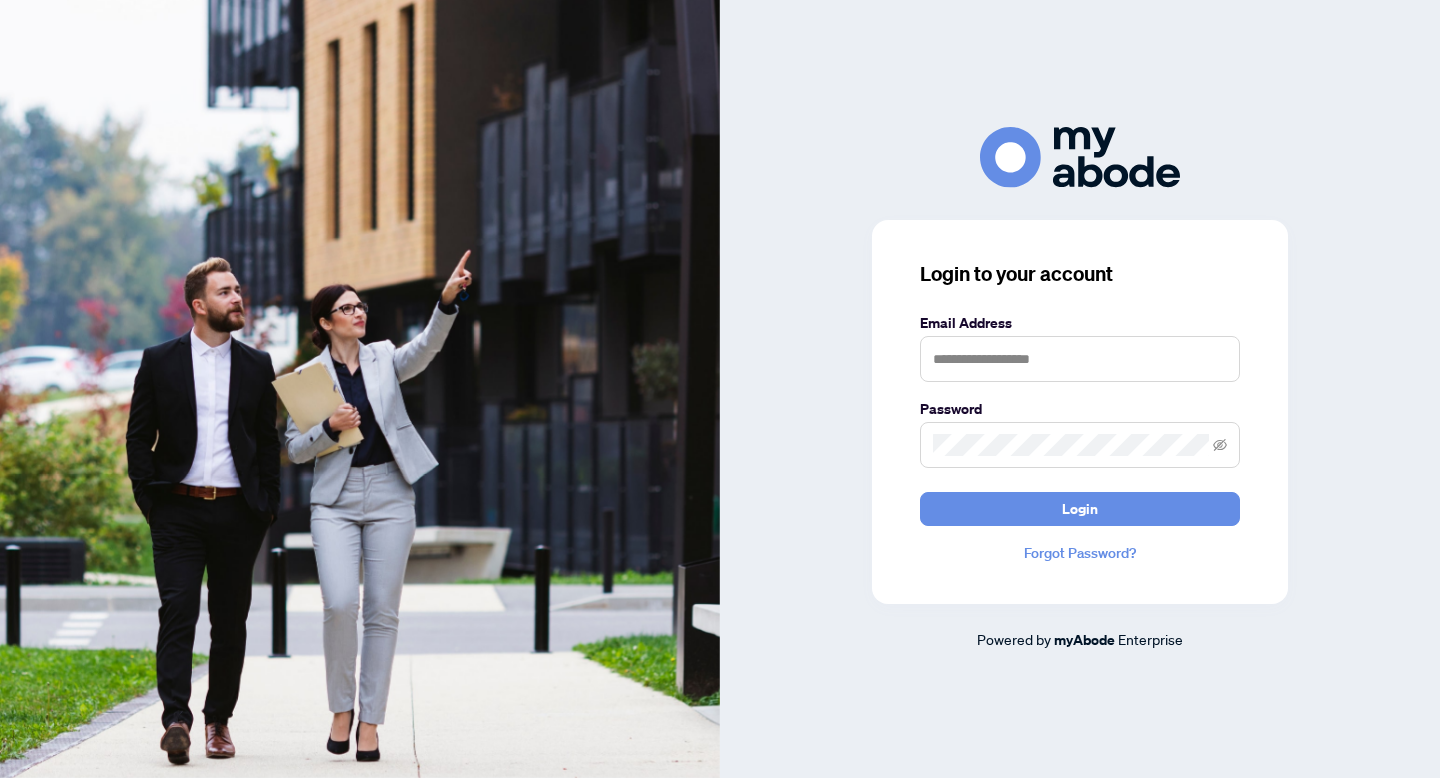 scroll, scrollTop: 0, scrollLeft: 0, axis: both 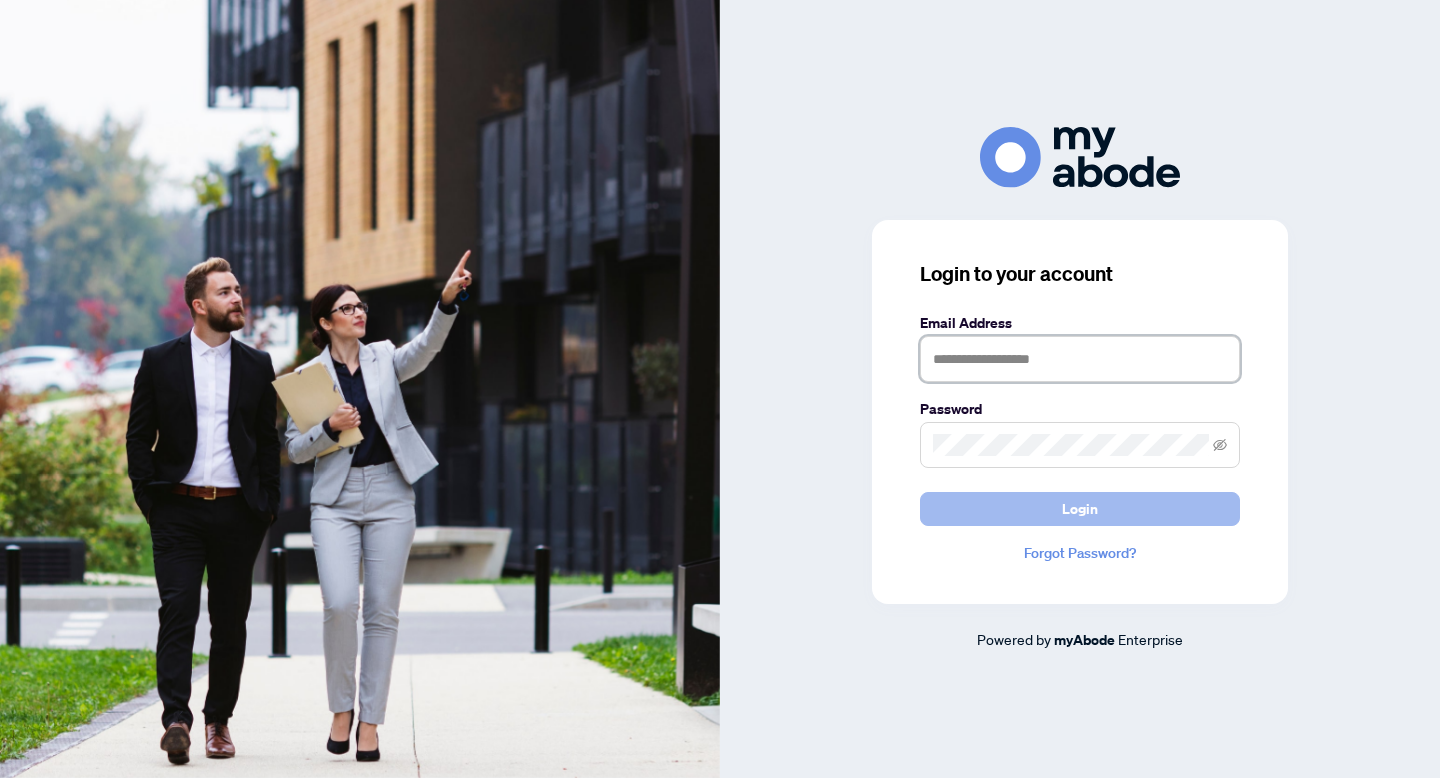 type on "**********" 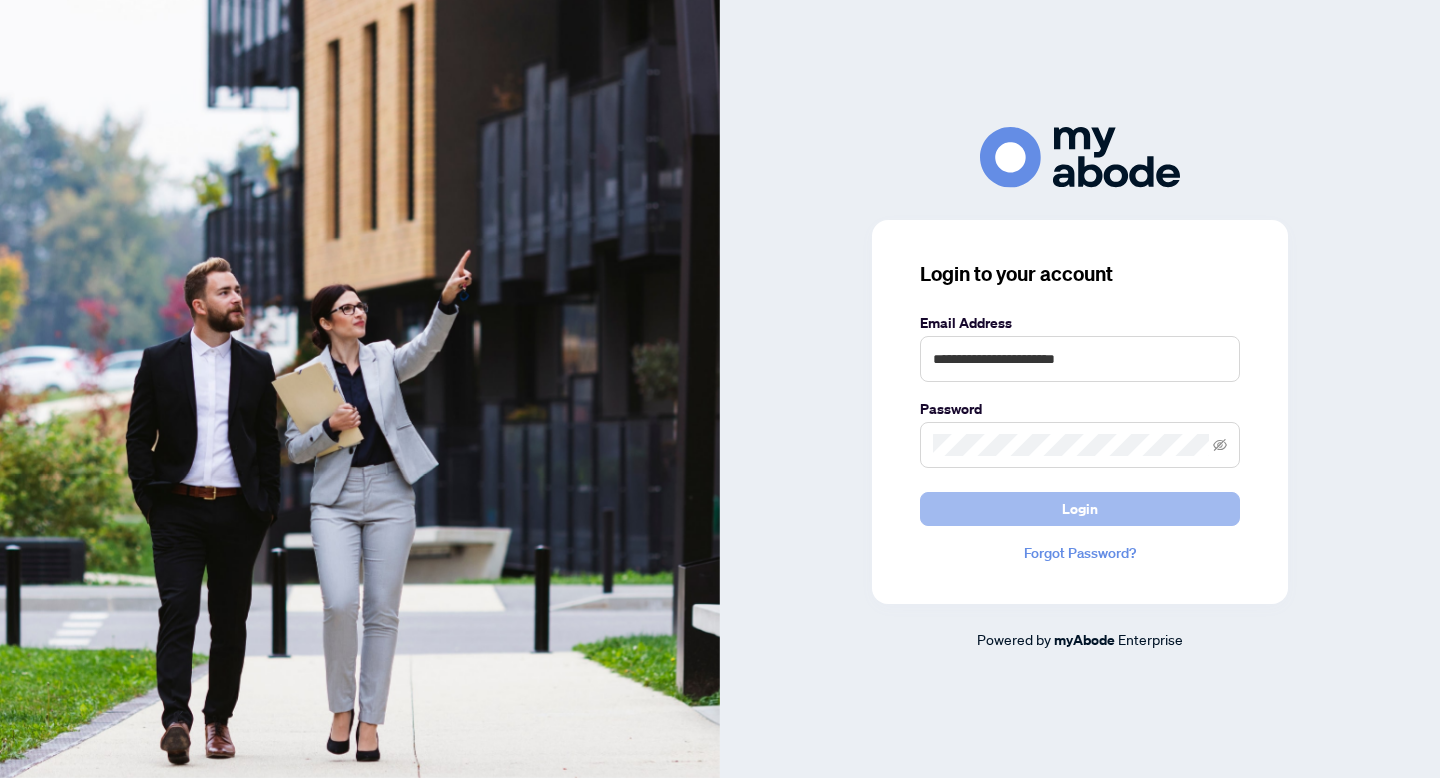 click on "Login" at bounding box center [1080, 509] 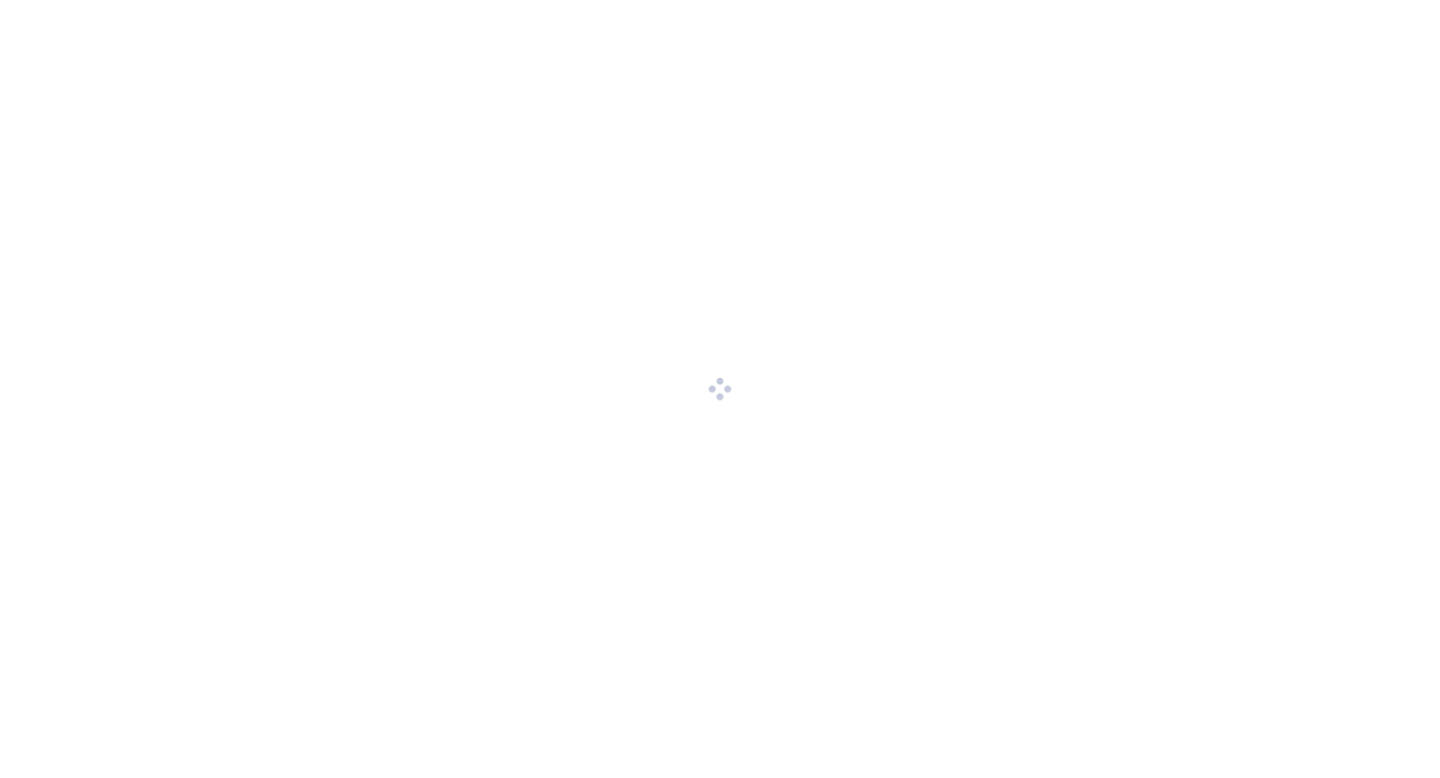 scroll, scrollTop: 0, scrollLeft: 0, axis: both 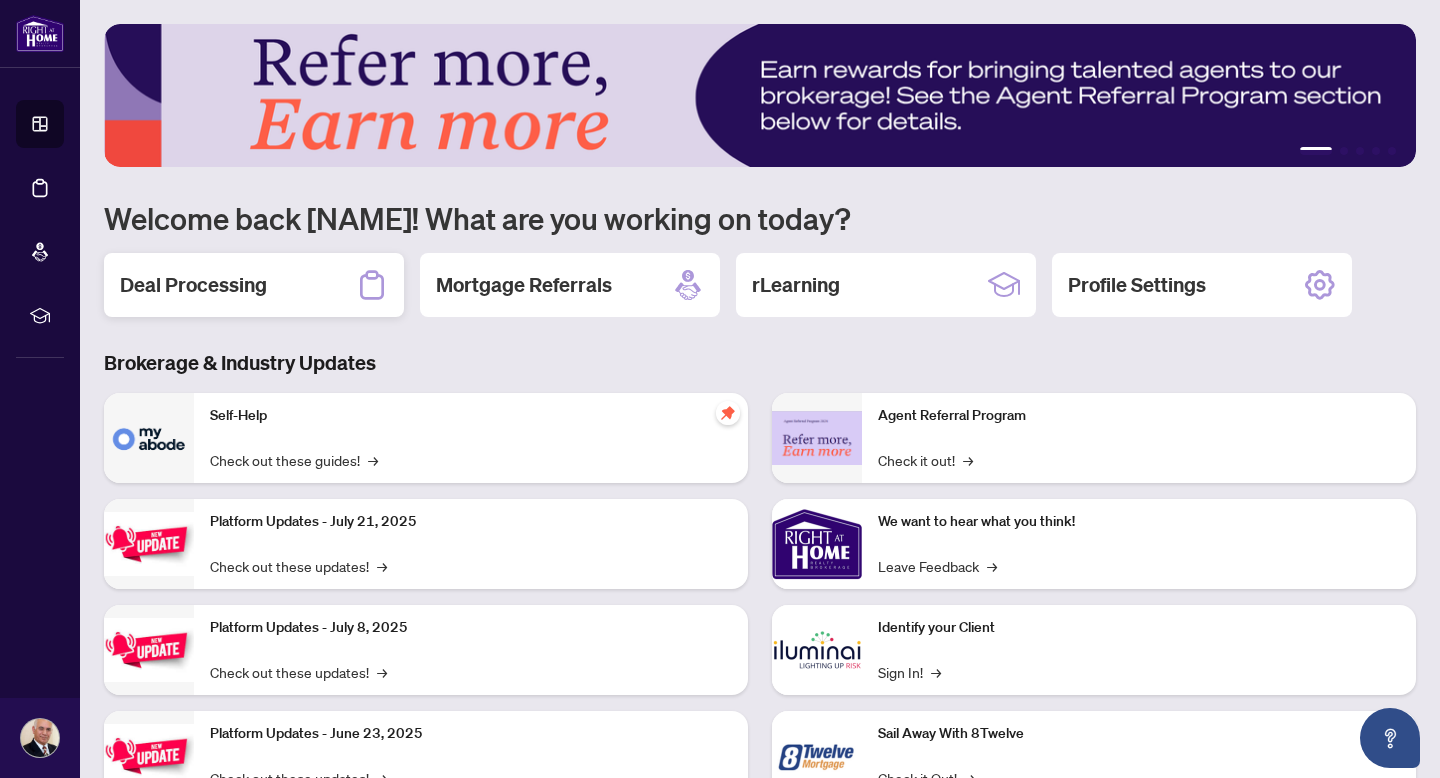 click on "Deal Processing" at bounding box center (193, 285) 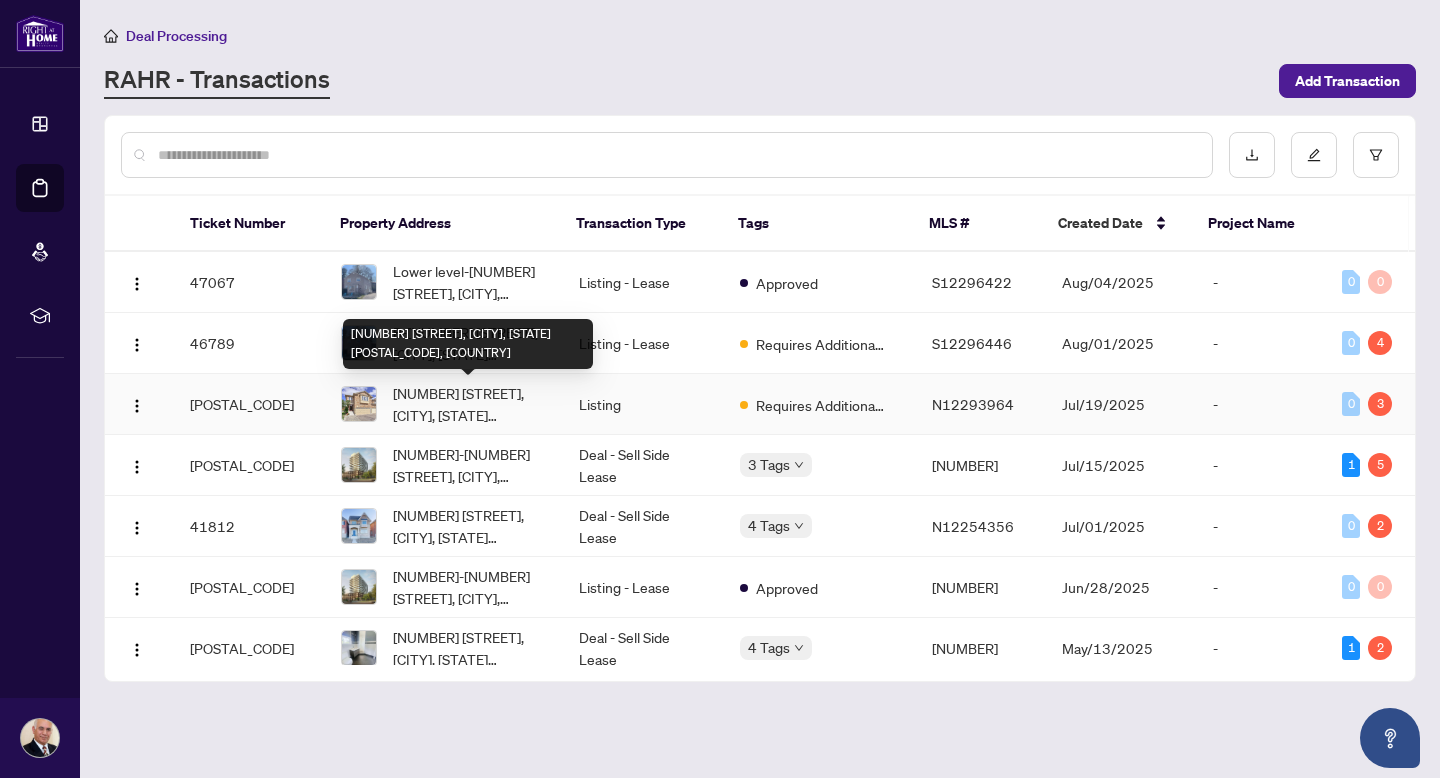 click on "[NUMBER] [STREET], [CITY], [STATE] [POSTAL_CODE], [COUNTRY]" at bounding box center [468, 344] 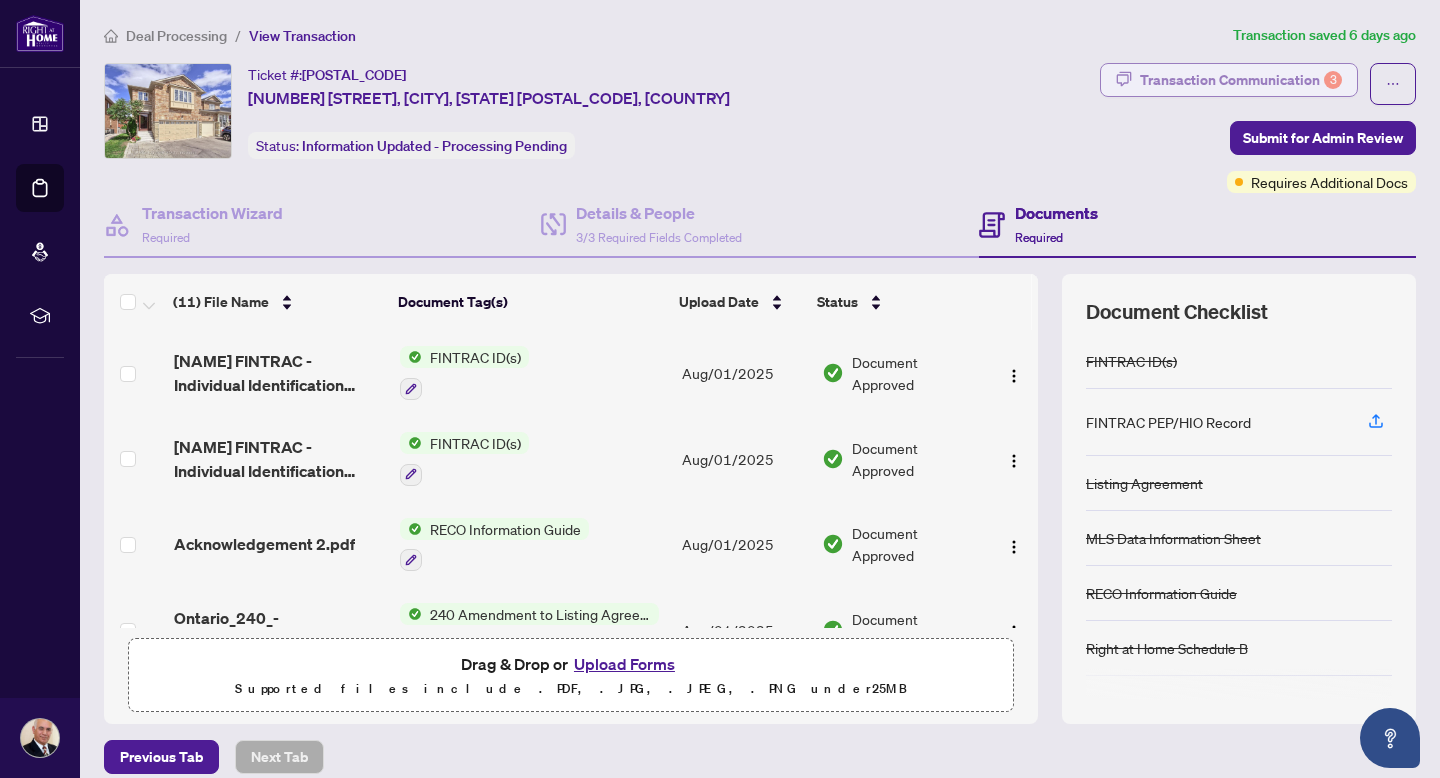 click on "Transaction Communication 3" at bounding box center (1241, 80) 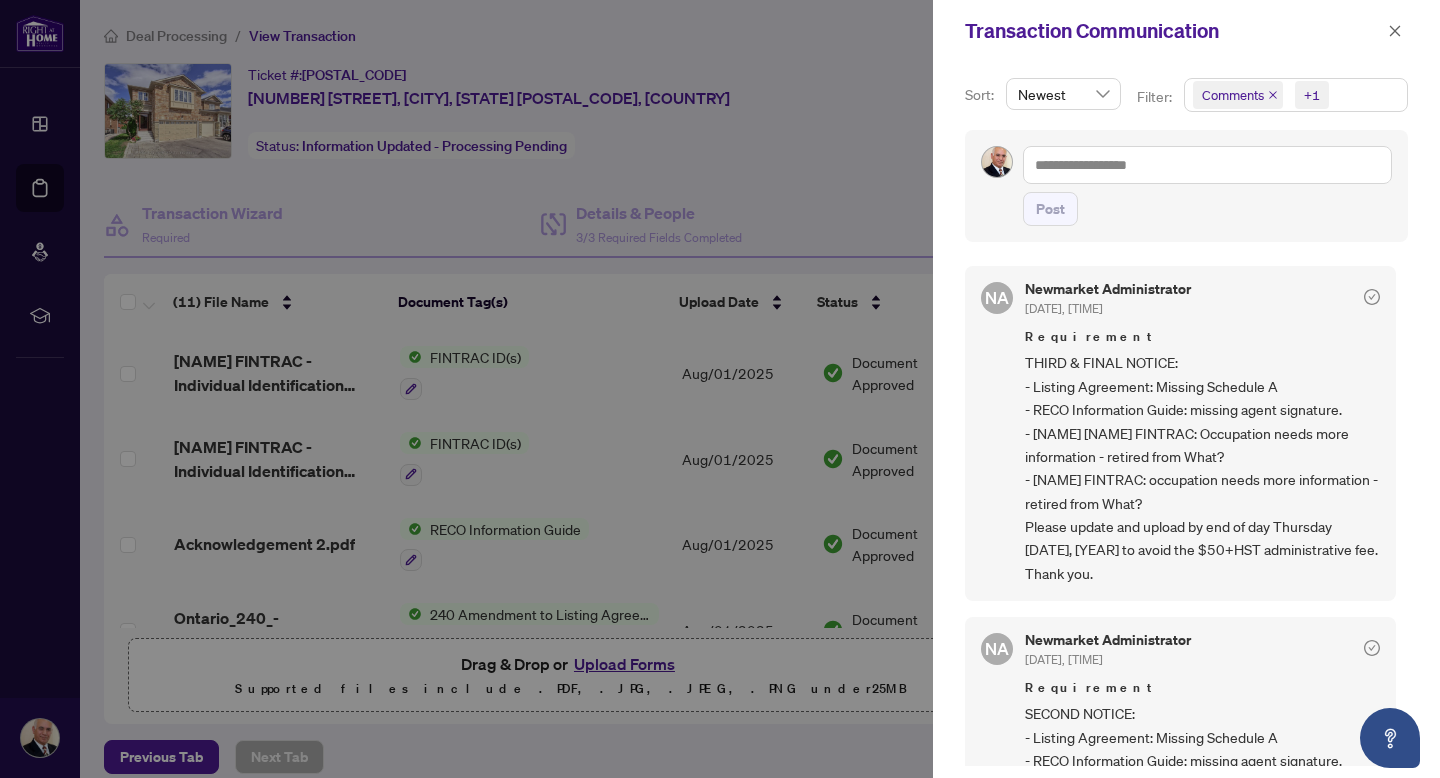 click at bounding box center (720, 389) 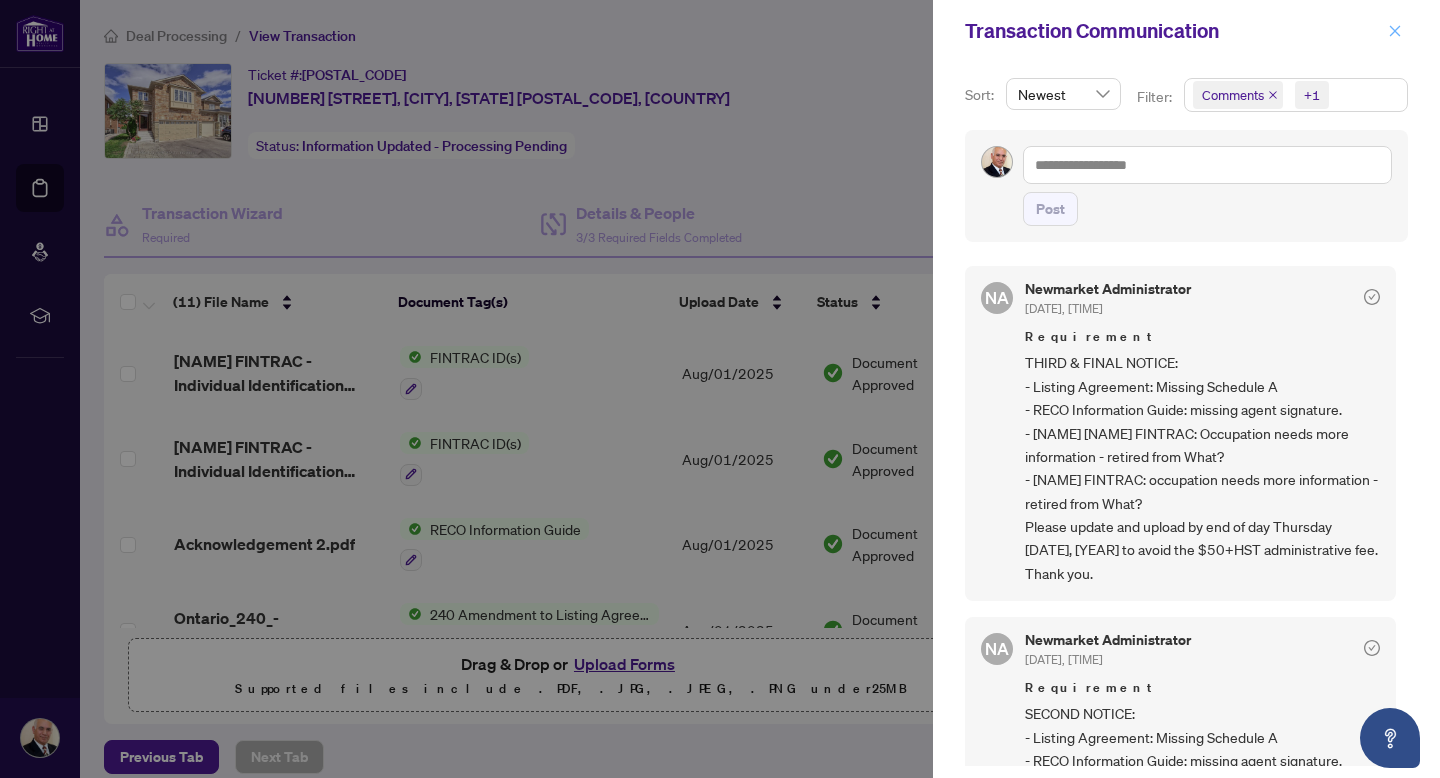 click 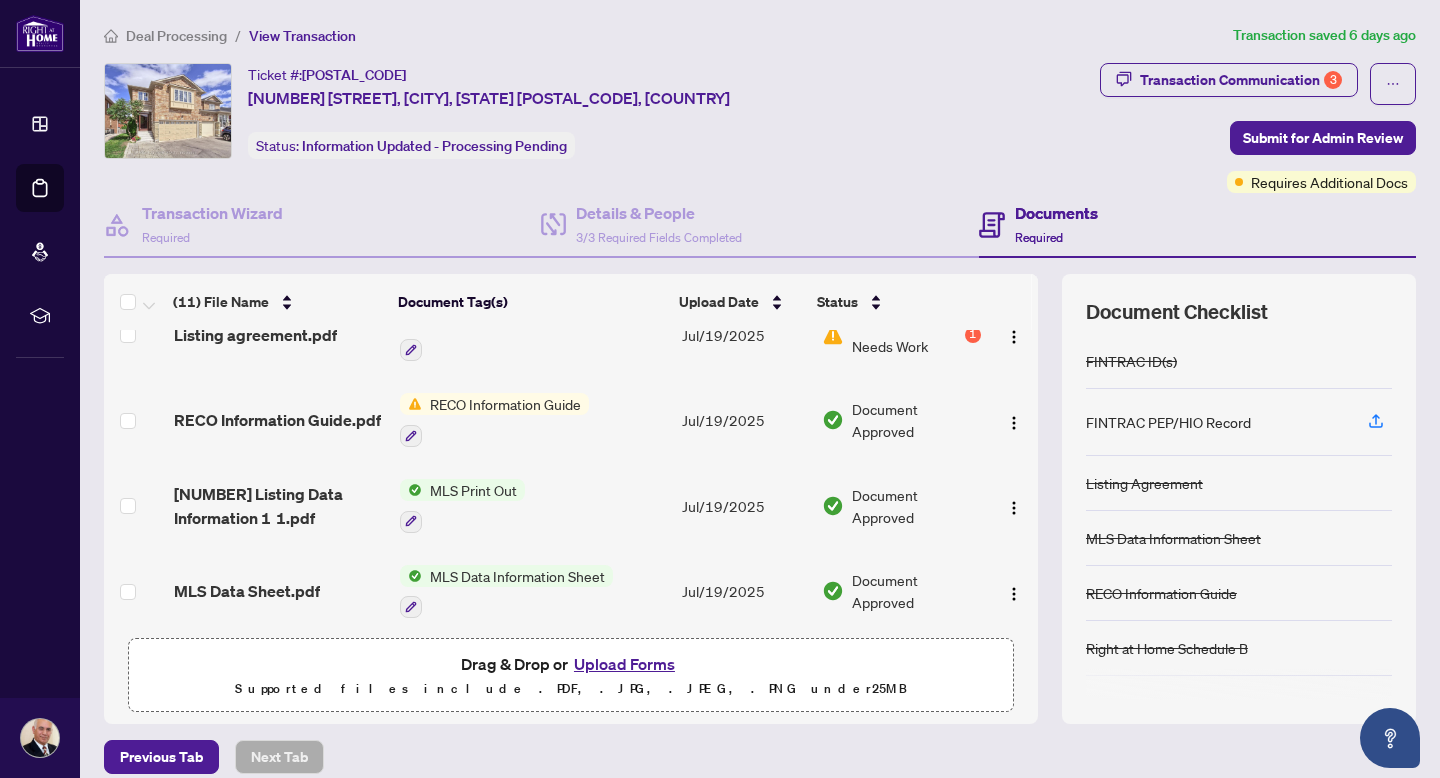scroll, scrollTop: 641, scrollLeft: 0, axis: vertical 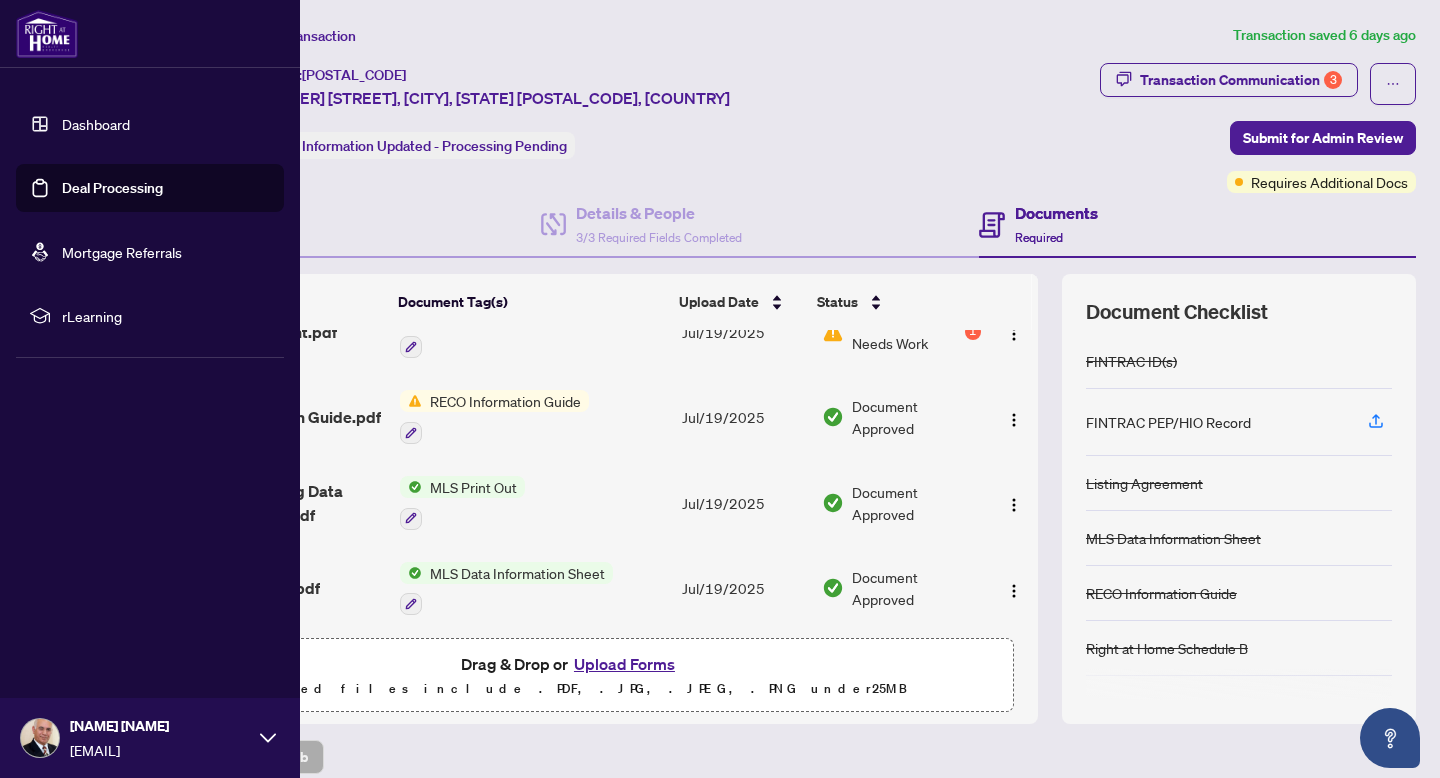 click on "Dashboard" at bounding box center (96, 124) 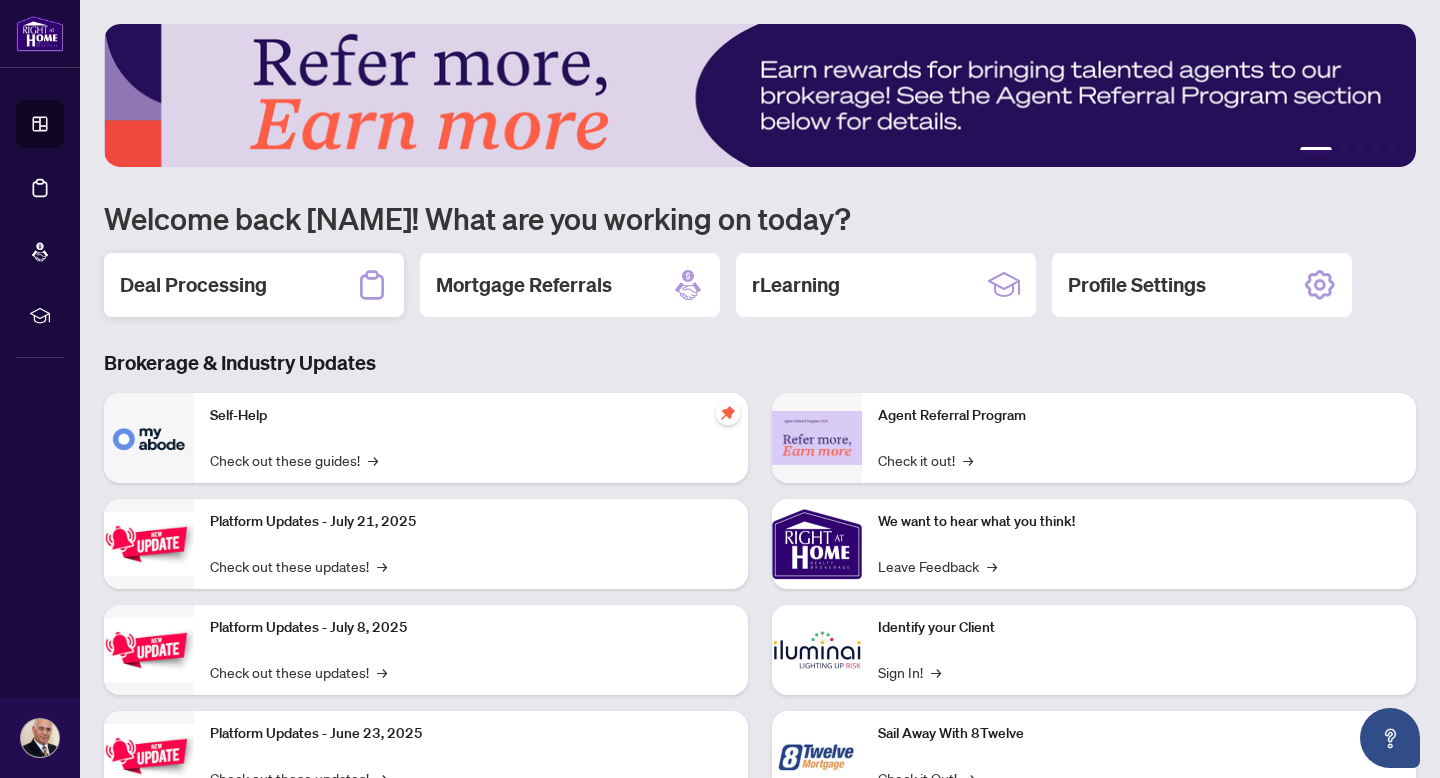 click on "Deal Processing" at bounding box center [254, 285] 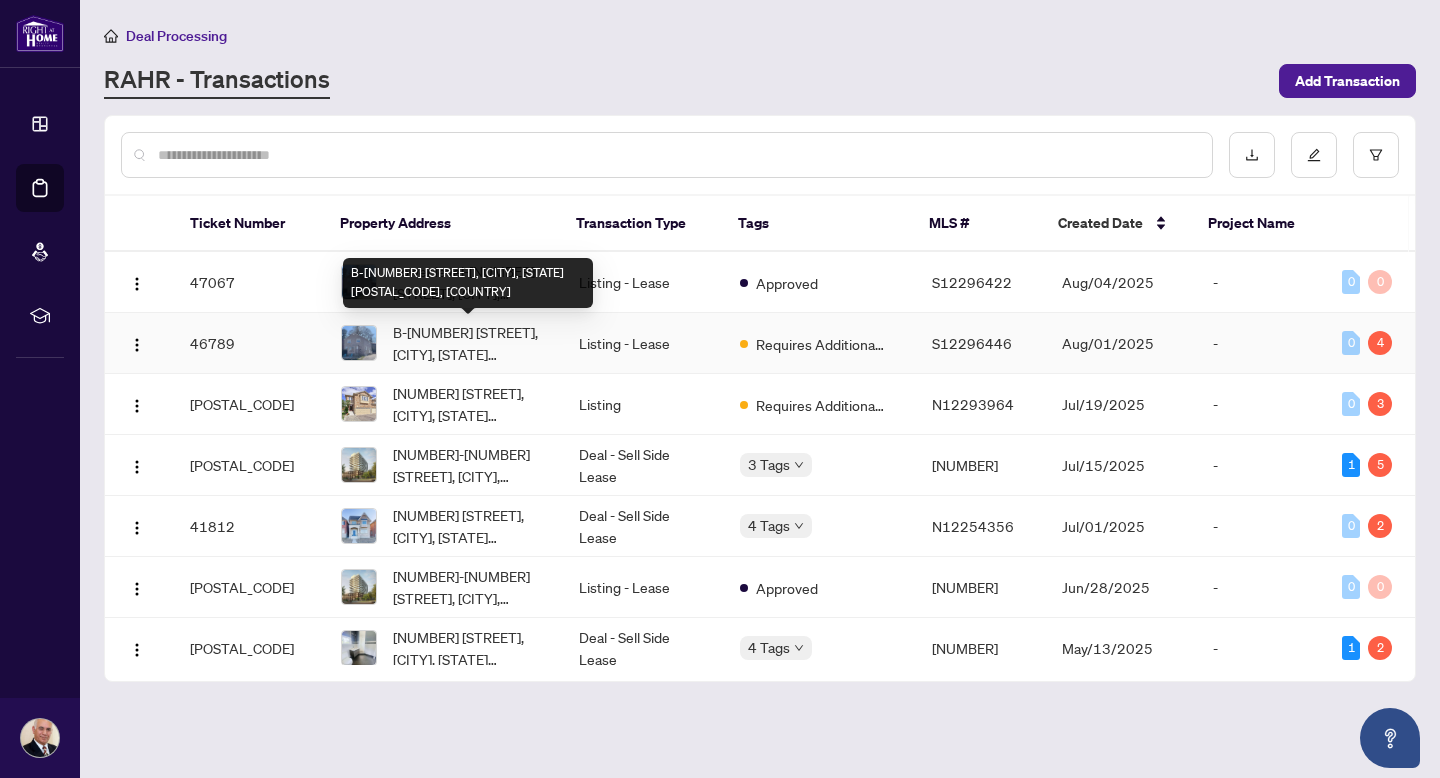 click on "[UNIT]-[NUMBER] [STREET], [CITY], [STATE] [POSTAL_CODE], [COUNTRY]" at bounding box center [469, 343] 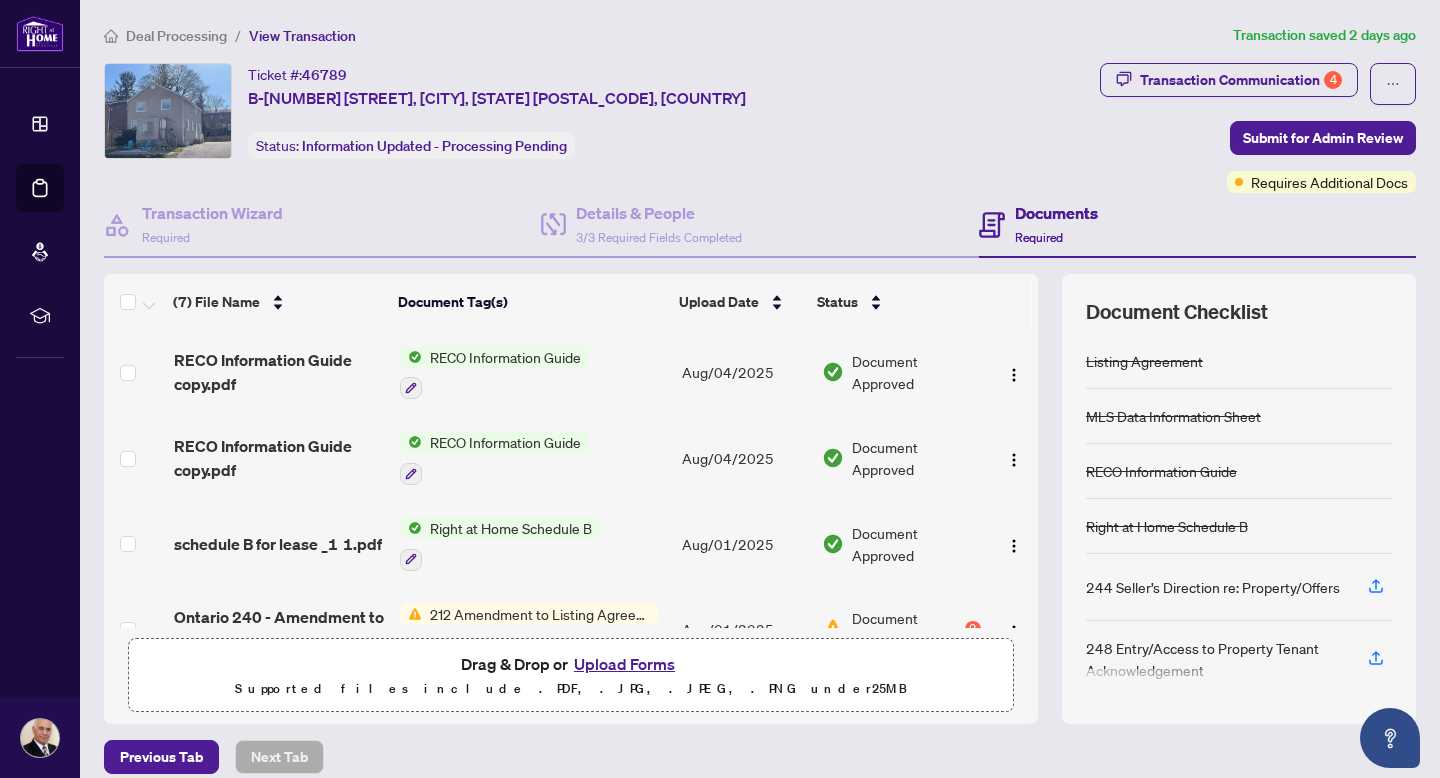 scroll, scrollTop: 302, scrollLeft: 0, axis: vertical 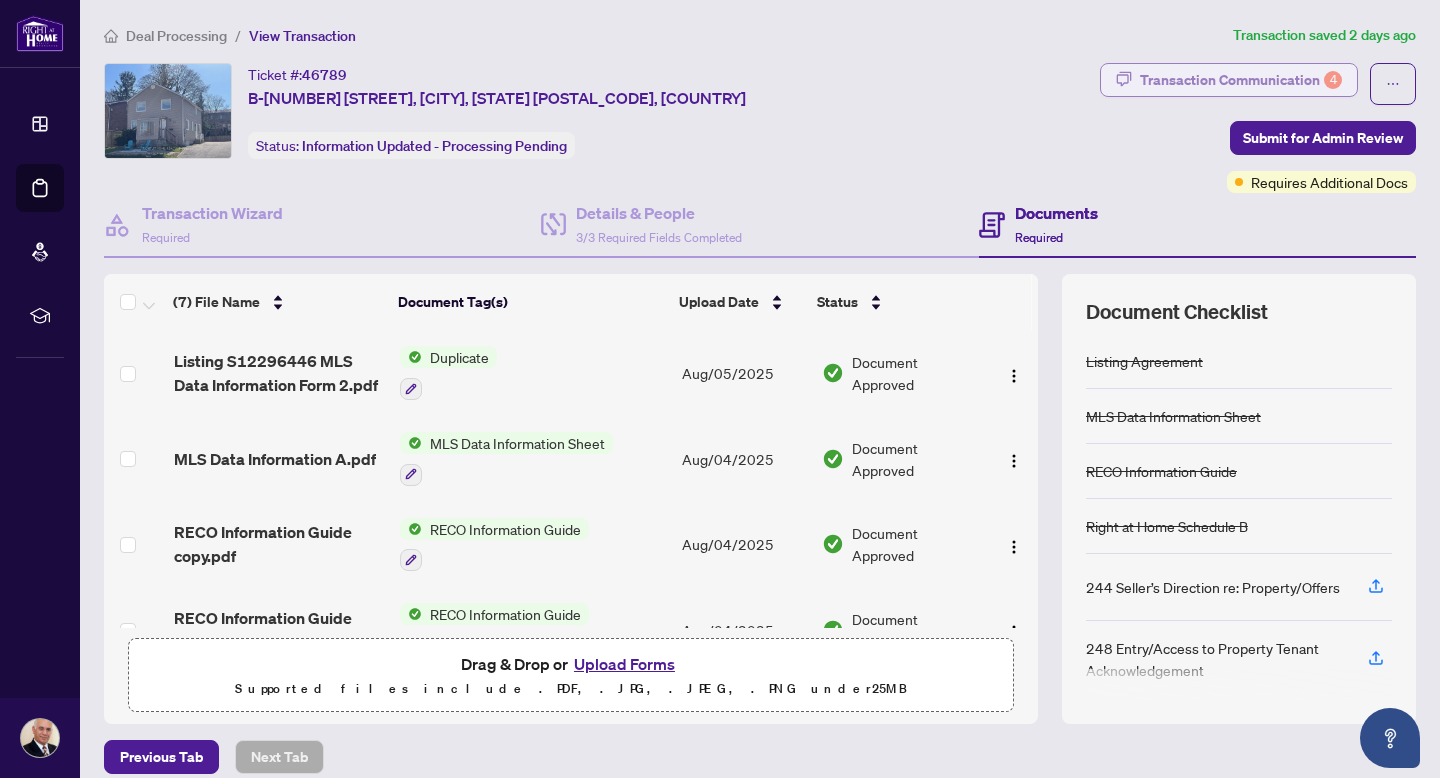 click on "Transaction Communication 4" at bounding box center [1241, 80] 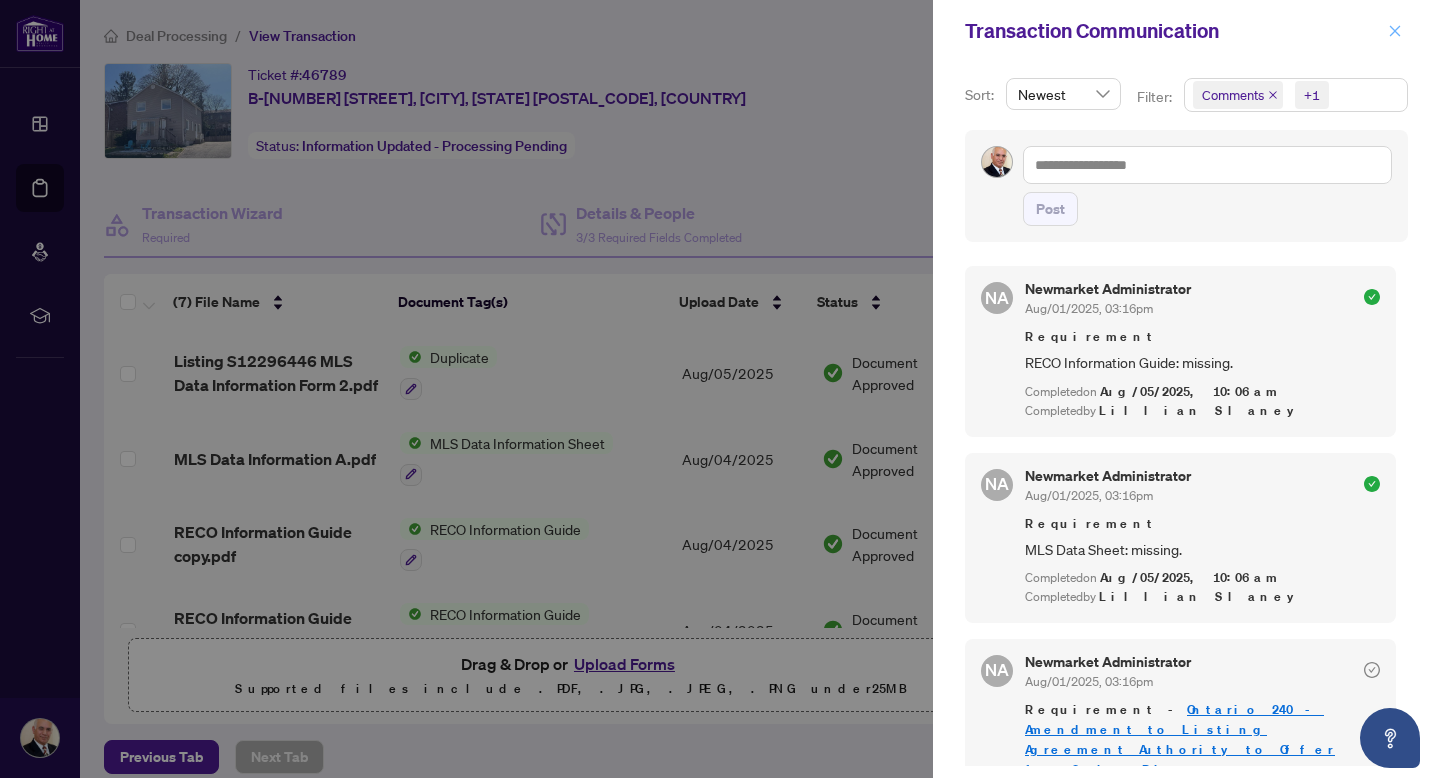 click 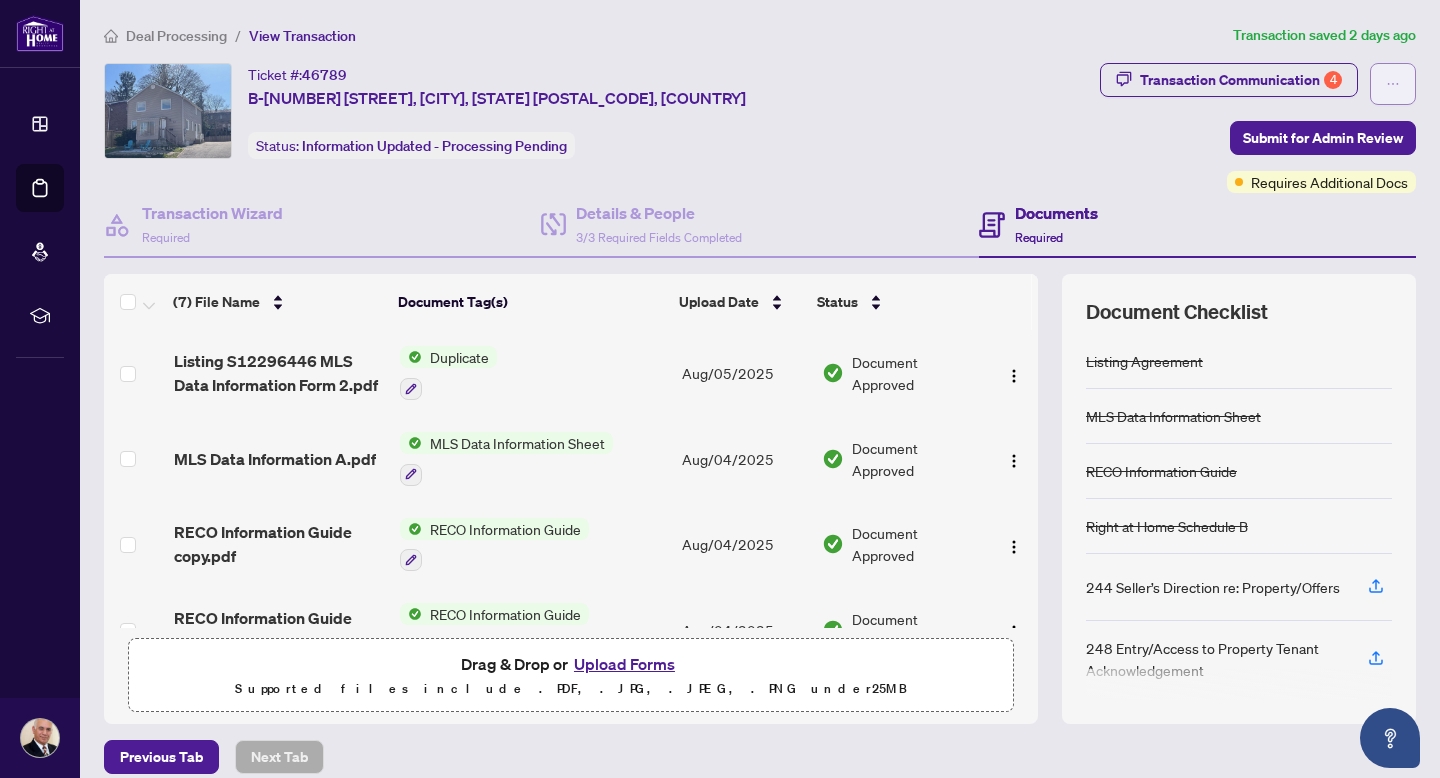 click 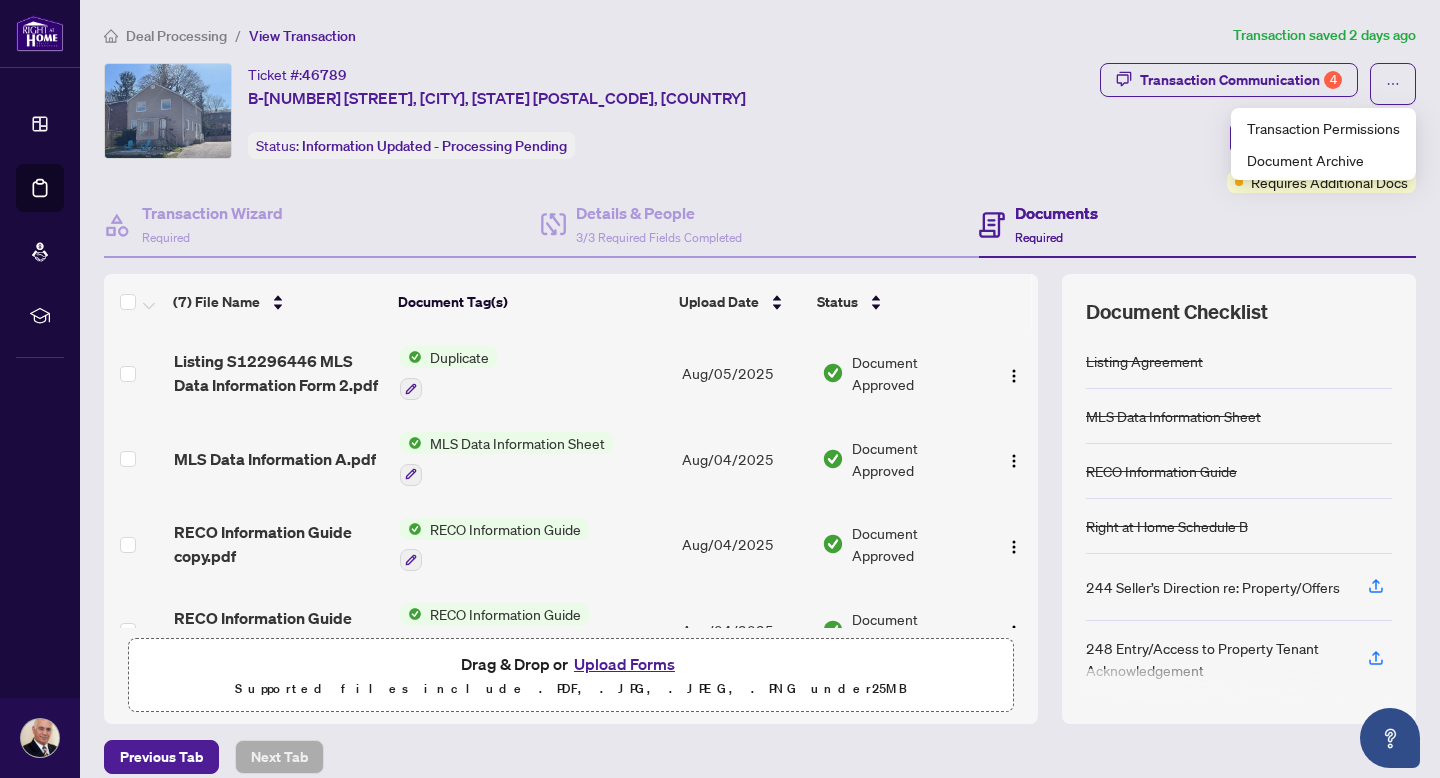 click on "Ticket #:  46789 B-156 peel St, Barrie, Ontario L4M 3L6, Canada Status:   Information Updated - Processing Pending" at bounding box center (598, 111) 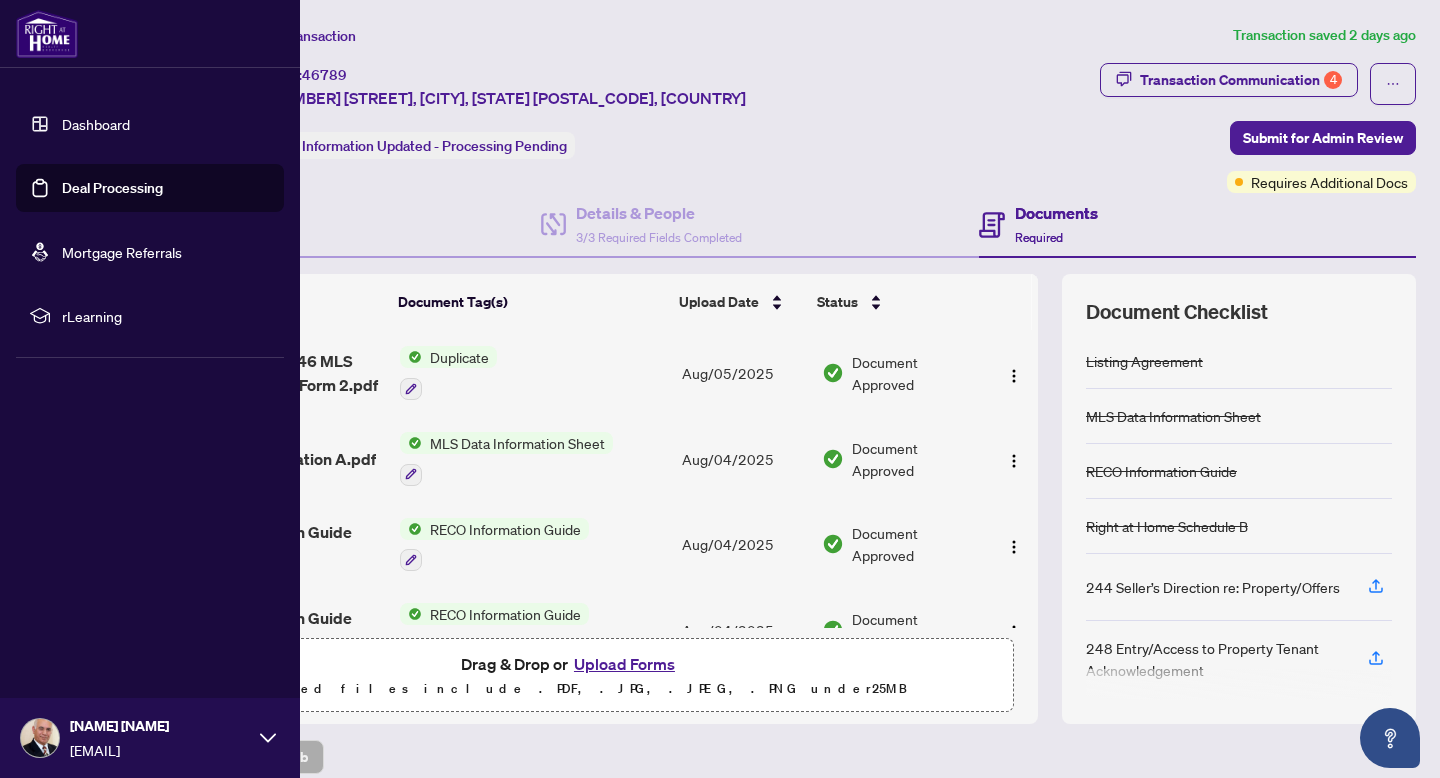 click on "Deal Processing" at bounding box center [112, 188] 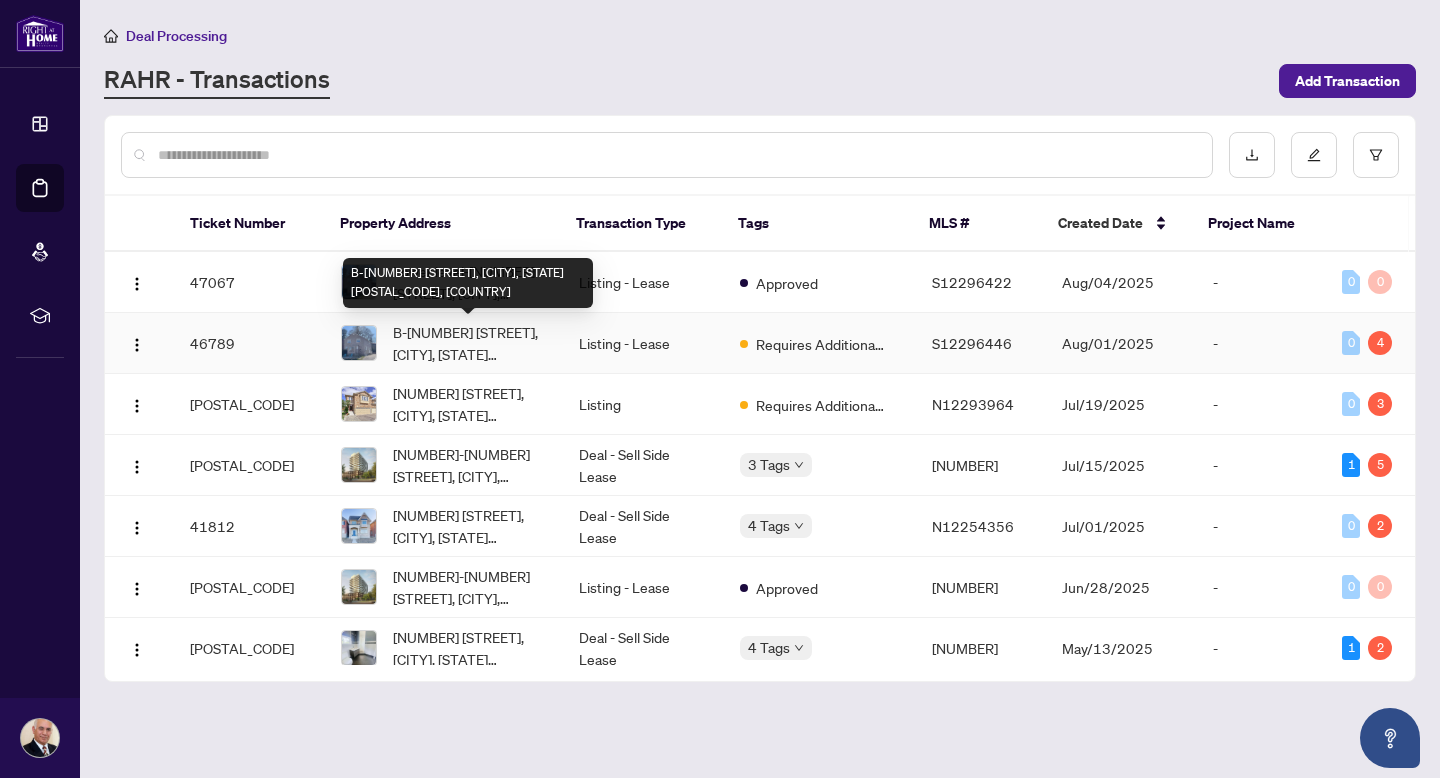 click on "[UNIT]-[NUMBER] [STREET], [CITY], [STATE] [POSTAL_CODE], [COUNTRY]" at bounding box center (469, 343) 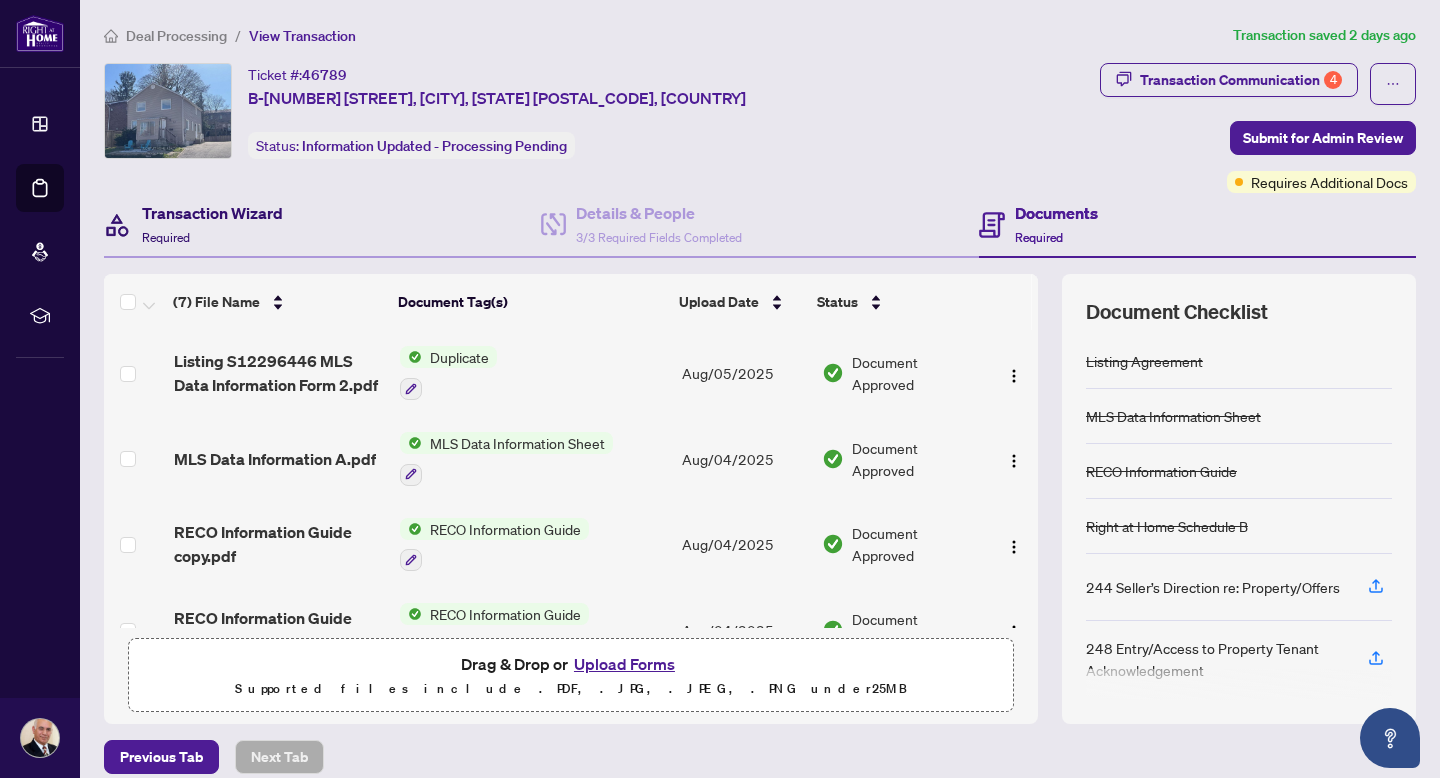 click on "Transaction Wizard" at bounding box center [212, 213] 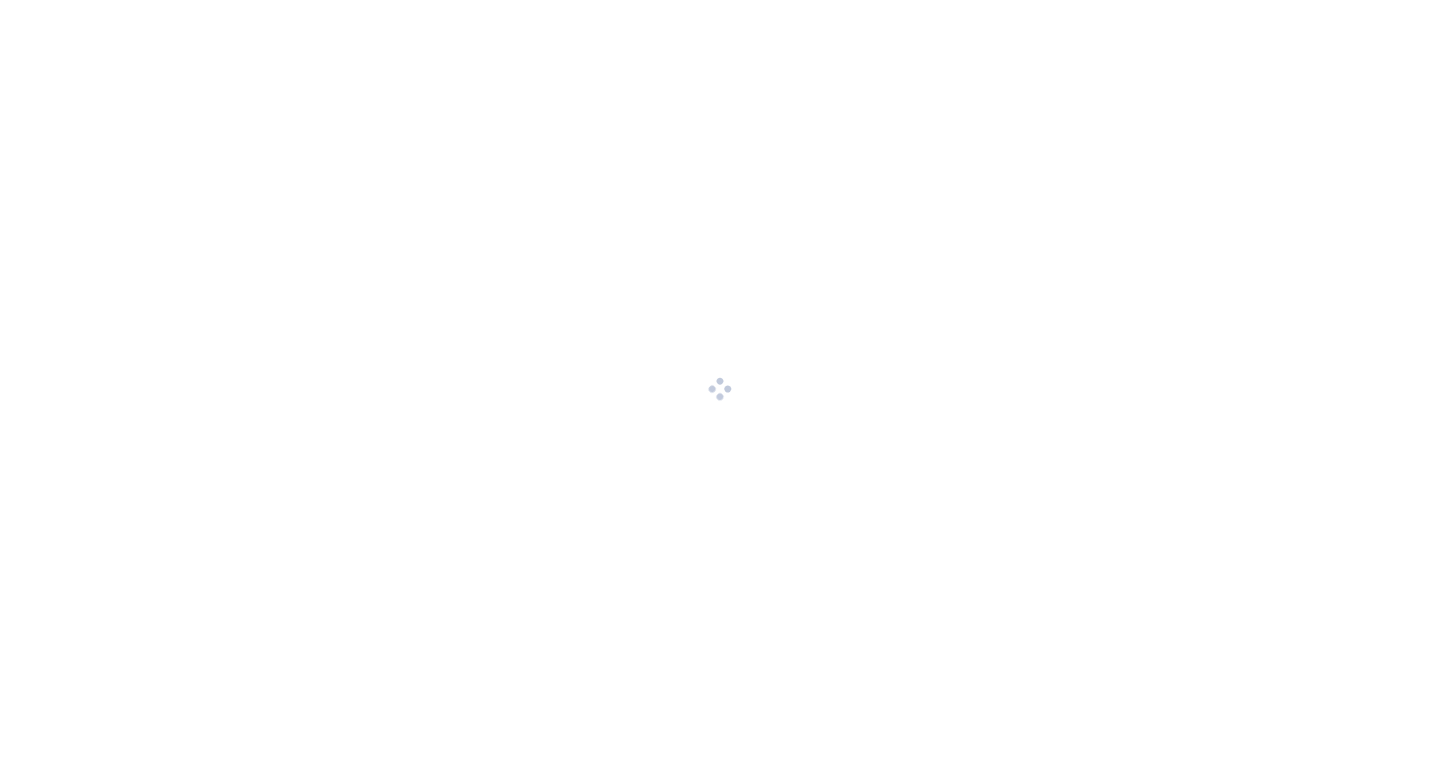 scroll, scrollTop: 0, scrollLeft: 0, axis: both 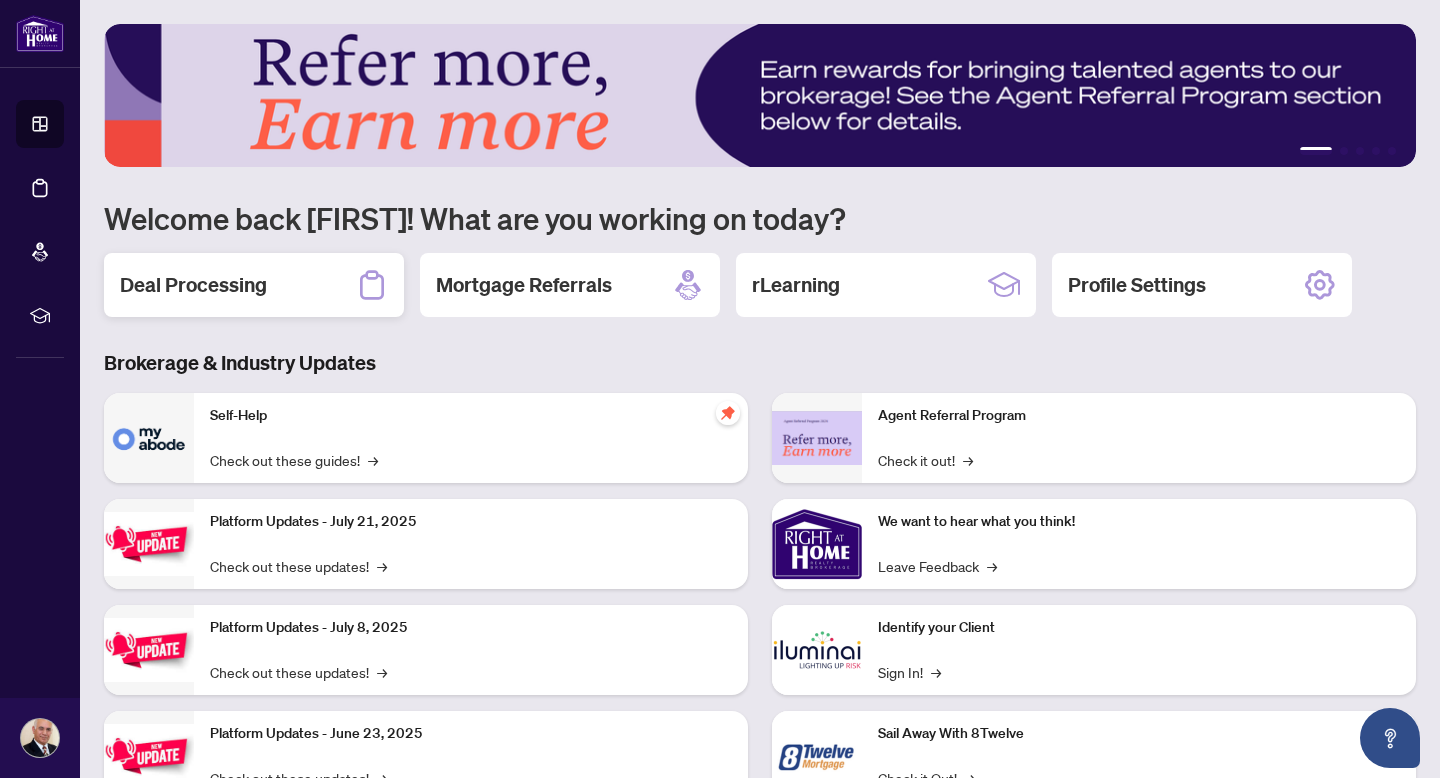 click on "Deal Processing" at bounding box center [193, 285] 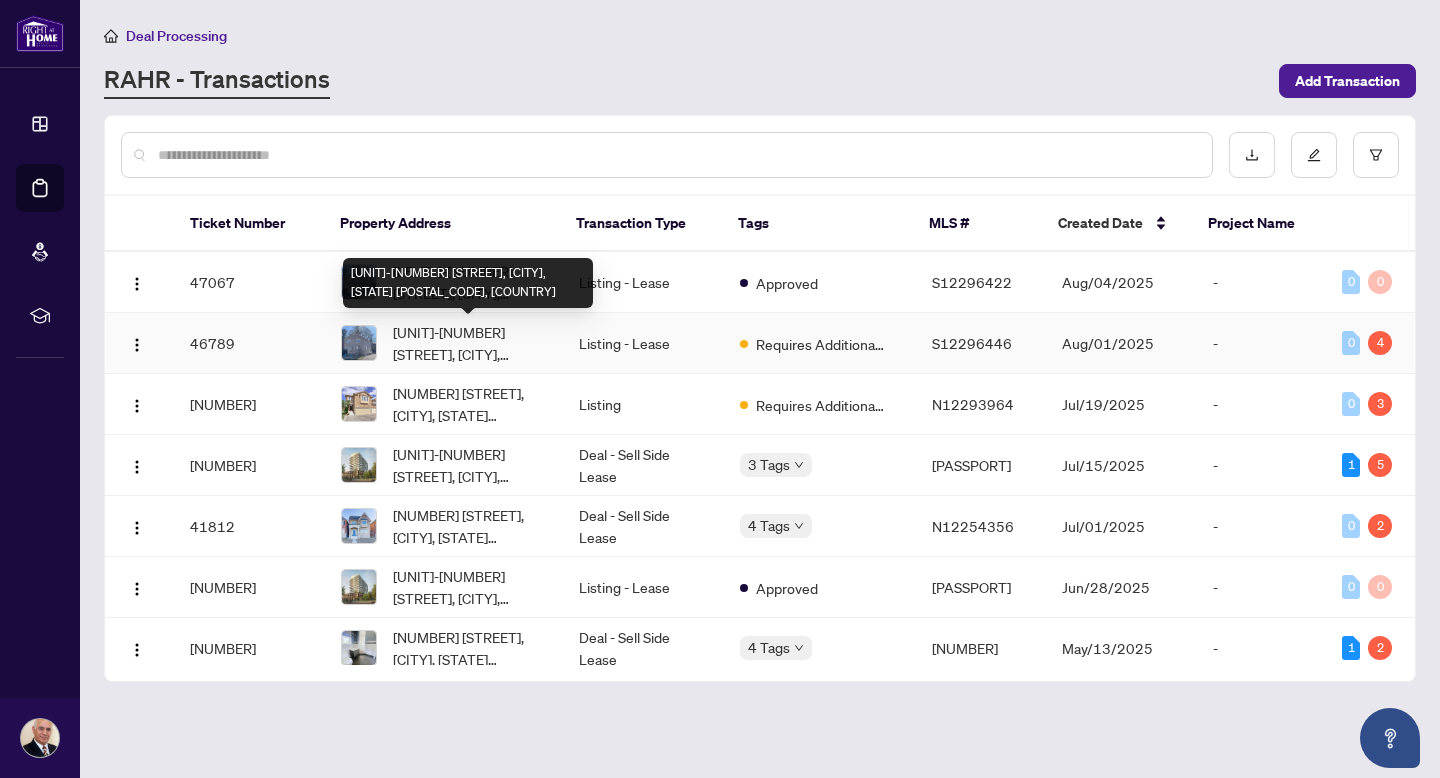 click on "[UNIT]-[NUMBER] [STREET], [CITY], [STATE] [POSTAL_CODE], [COUNTRY]" at bounding box center [469, 343] 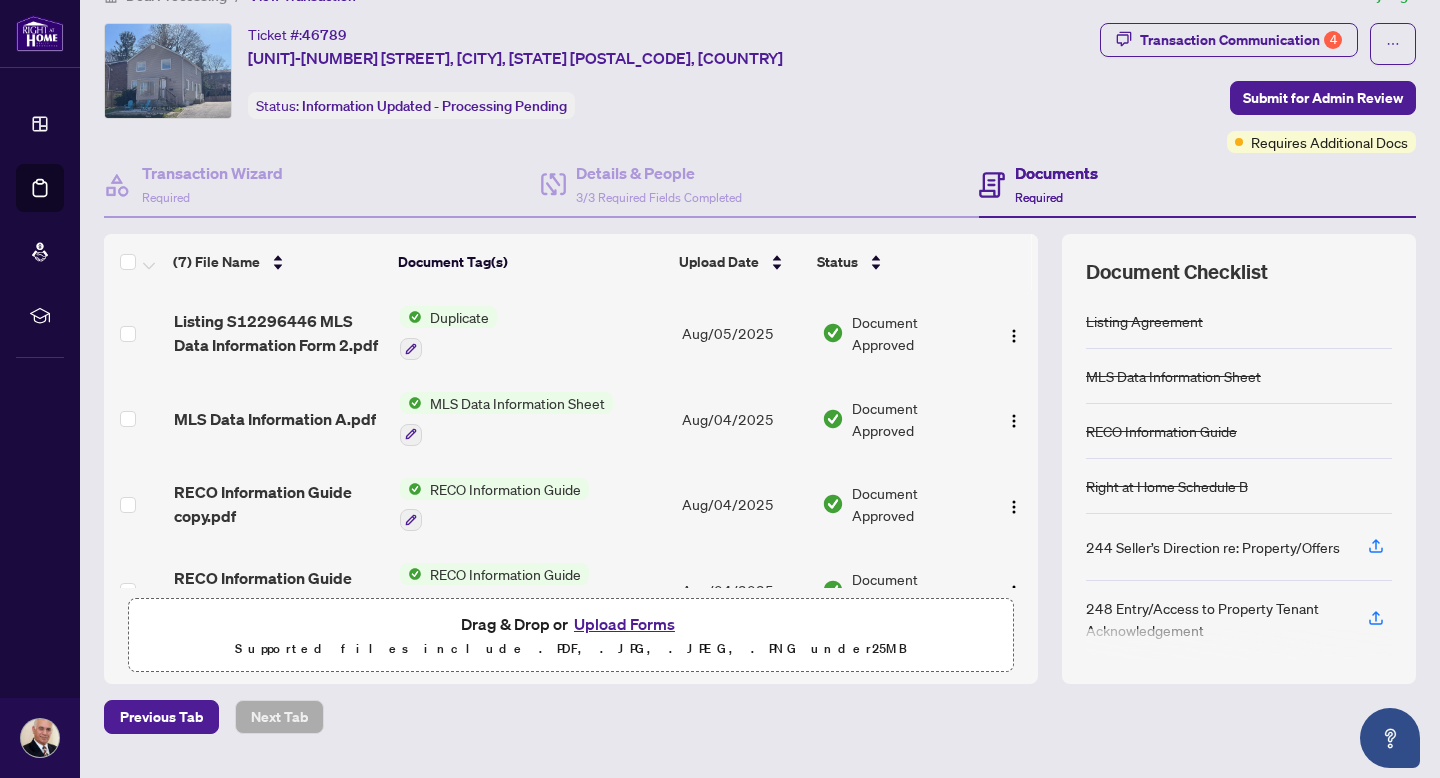 scroll, scrollTop: 38, scrollLeft: 0, axis: vertical 